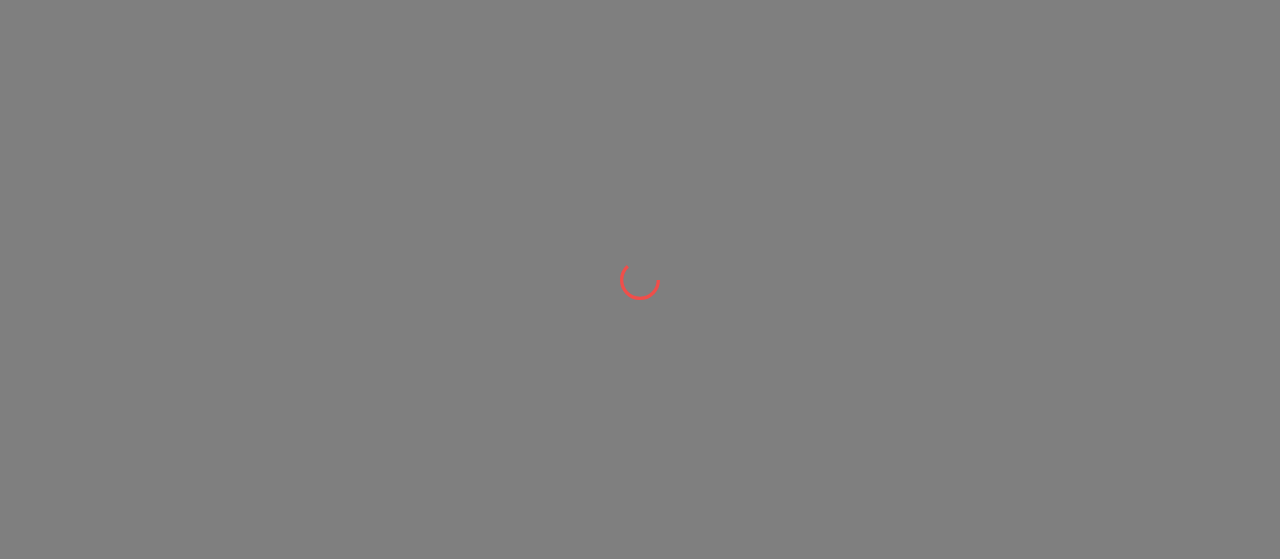 scroll, scrollTop: 0, scrollLeft: 0, axis: both 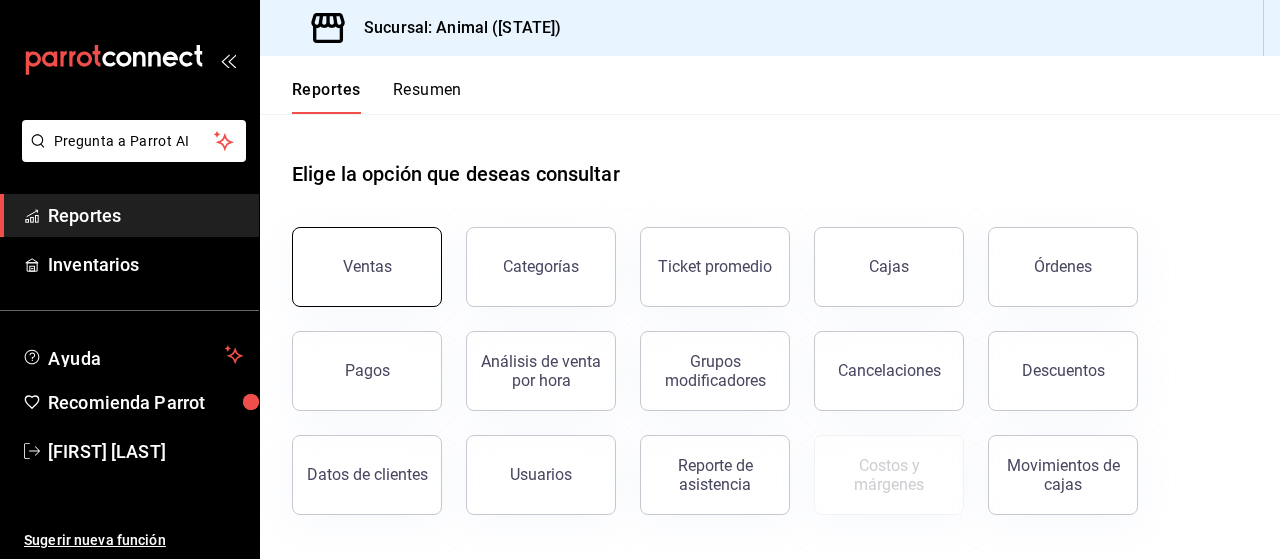 click on "Ventas" at bounding box center (367, 267) 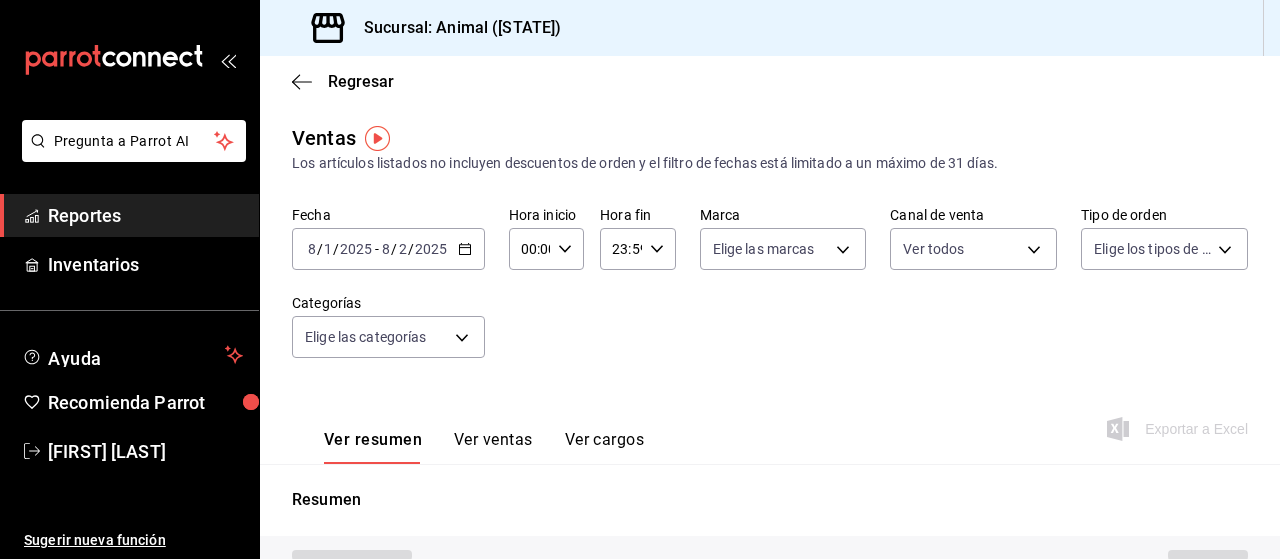 type on "PARROT,UBER_EATS,RAPPI,DIDI_FOOD,ONLINE" 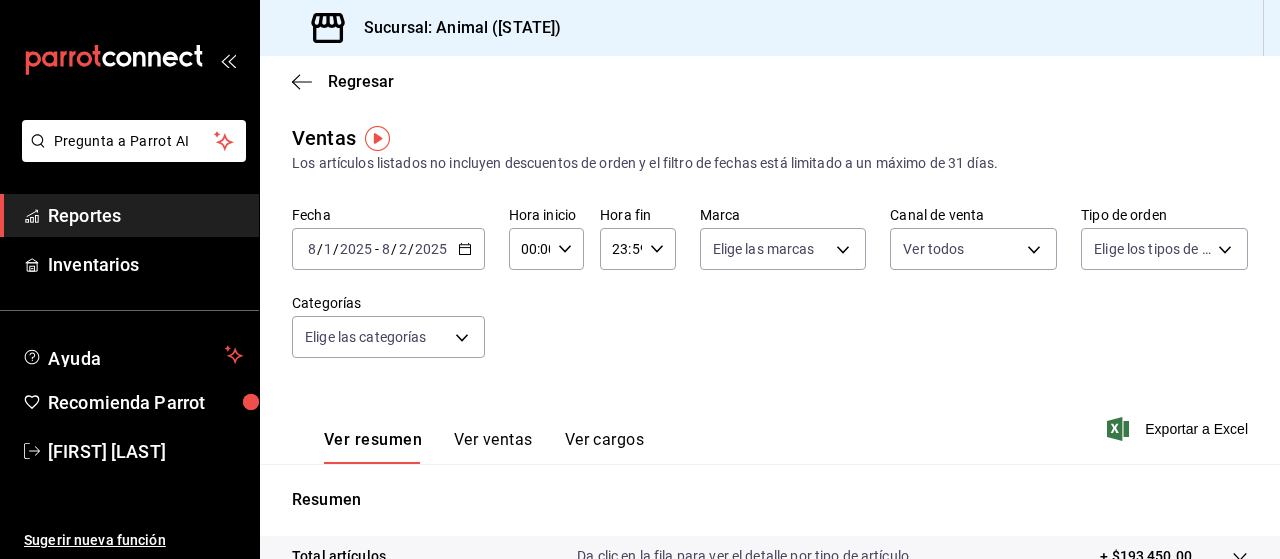 click 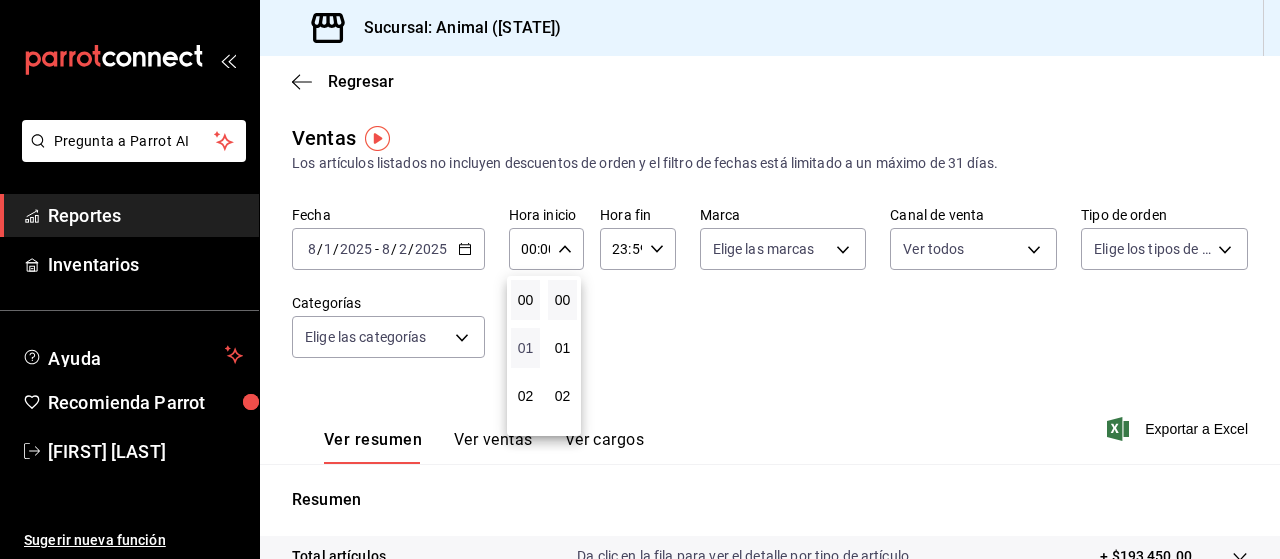 click on "01" at bounding box center [525, 348] 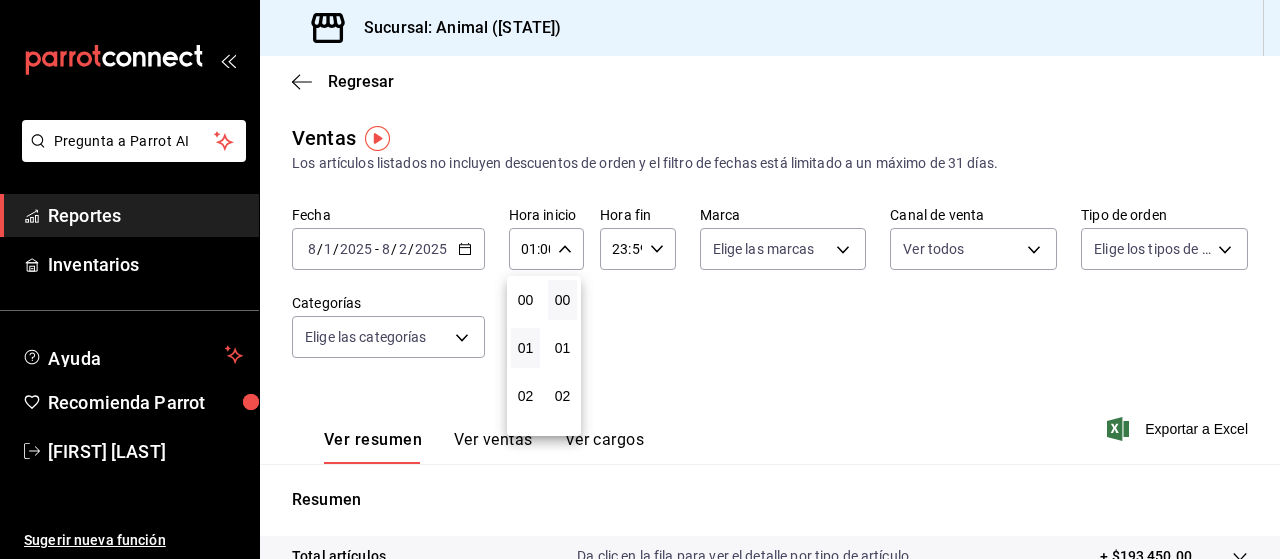 click at bounding box center [640, 279] 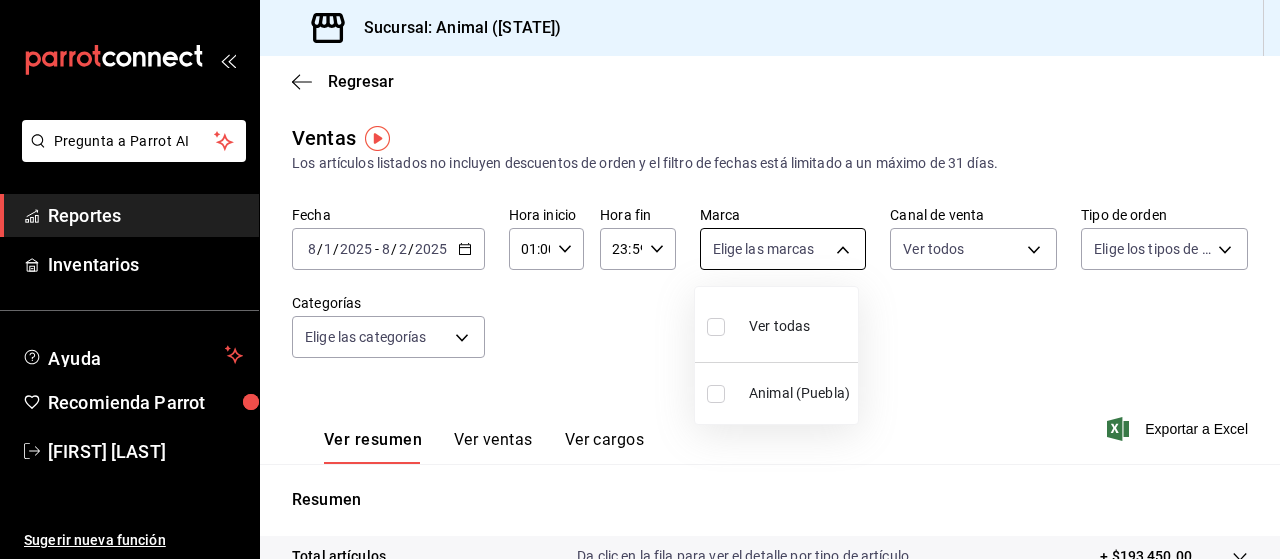 click on "Pregunta a Parrot AI Reportes   Inventarios   Ayuda Recomienda Parrot   [FIRST] [LAST]   Sugerir nueva función   Sucursal: Animal ([CITY]) Regresar Ventas Los artículos listados no incluyen descuentos de orden y el filtro de fechas está limitado a un máximo de 31 días. Fecha [DATE] [DAY] / [MONTH] / [YEAR] - [DATE] [DAY] / [MONTH] / [YEAR] Hora inicio [TIME] Hora inicio Hora fin [TIME] Hora fin Marca Elige las marcas Canal de venta Ver todos PARROT,UBER_EATS,RAPPI,DIDI_FOOD,ONLINE Tipo de orden Elige los tipos de orden Categorías Elige las categorías Ver resumen Ver ventas Ver cargos Exportar a Excel Resumen Total artículos Da clic en la fila para ver el detalle por tipo de artículo + $193,450.00 Cargos por servicio + $0.00 Venta bruta = $193,450.00 Descuentos totales - $0.00 Certificados de regalo - $1,511.00 Venta total = $191,939.00 Impuestos - $26,474.34 Venta neta = $165,464.66 Pregunta a Parrot AI Reportes   Inventarios   Ayuda Recomienda Parrot   [FIRST] [LAST]   Sugerir nueva función   Ver video tutorial" at bounding box center [640, 279] 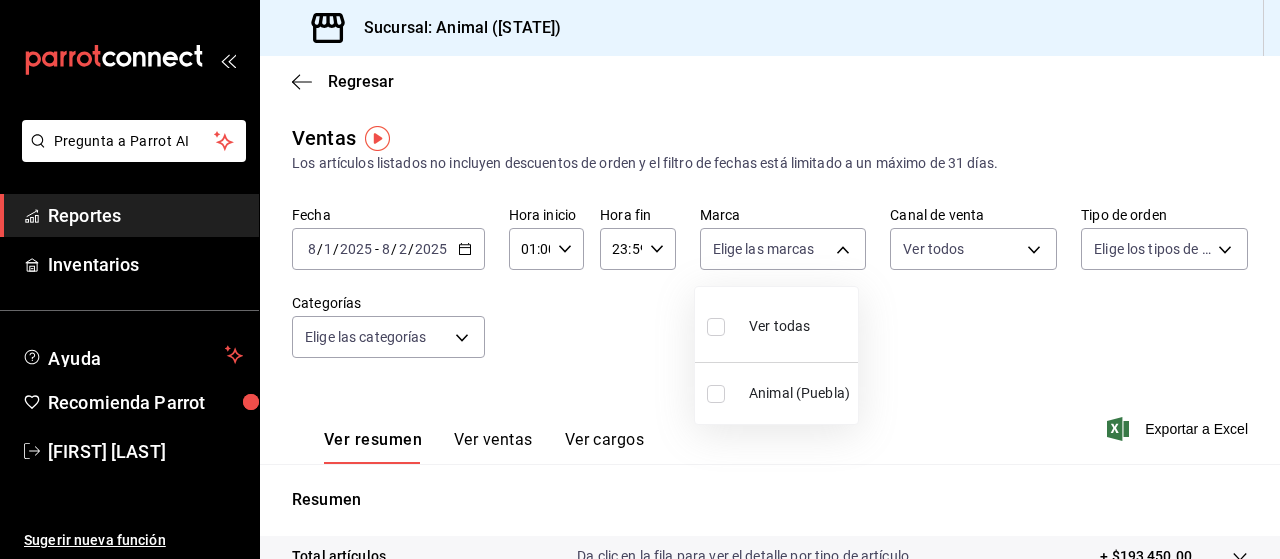 click on "Ver todas" at bounding box center (779, 326) 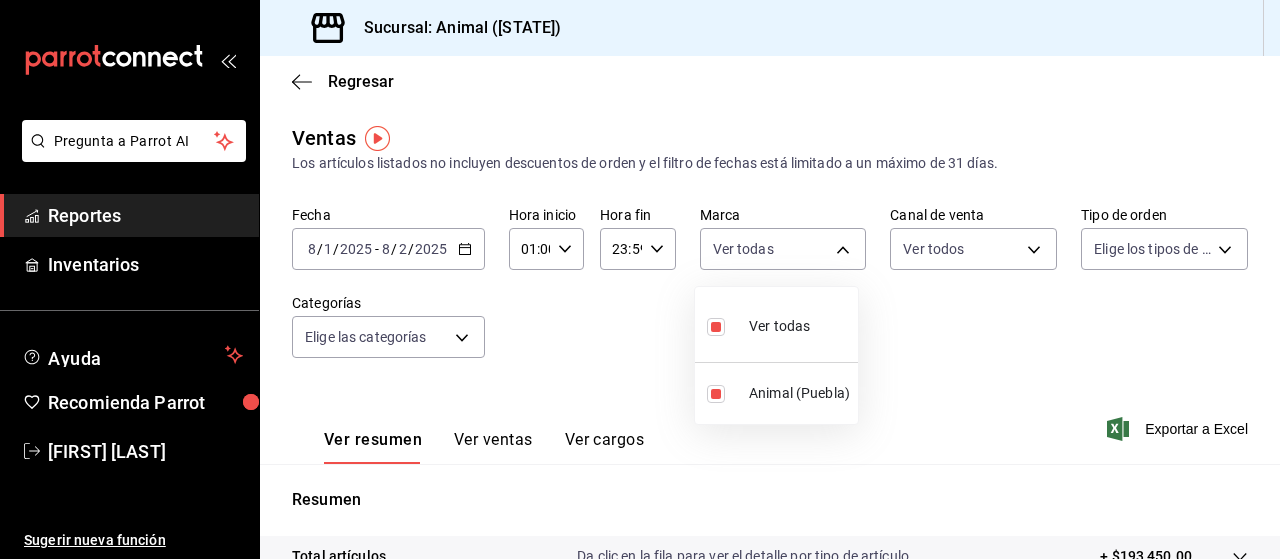 click at bounding box center (640, 279) 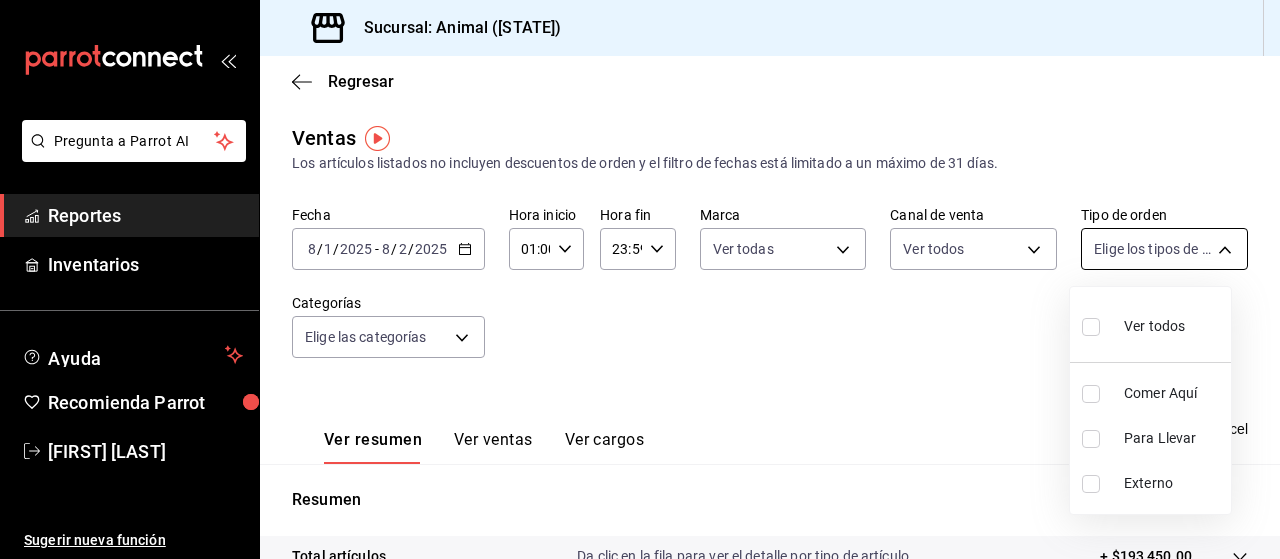click on "Pregunta a Parrot AI Reportes   Inventarios   Ayuda Recomienda Parrot   [FIRST] [LAST]   Sugerir nueva función   Sucursal: Animal ([CITY]) Regresar Ventas Los artículos listados no incluyen descuentos de orden y el filtro de fechas está limitado a un máximo de 31 días. Fecha [DATE] [DAY] / [MONTH] / [YEAR] - [DATE] [DAY] / [MONTH] / [YEAR] Hora inicio [TIME] Hora inicio Hora fin [TIME] Hora fin Marca Ver todas [UUID] Canal de venta Ver todos PARROT,UBER_EATS,RAPPI,DIDI_FOOD,ONLINE Tipo de orden Elige los tipos de orden Categorías Elige las categorías Ver resumen Ver ventas Ver cargos Exportar a Excel Resumen Total artículos Da clic en la fila para ver el detalle por tipo de artículo + $193,450.00 Cargos por servicio + $0.00 Venta bruta = $193,450.00 Descuentos totales - $0.00 Certificados de regalo - $1,511.00 Venta total = $191,939.00 Impuestos - $26,474.34 Venta neta = $165,464.66 Pregunta a Parrot AI Reportes   Inventarios   Ayuda Recomienda Parrot   [FIRST] [LAST]   Sugerir nueva función" at bounding box center [640, 279] 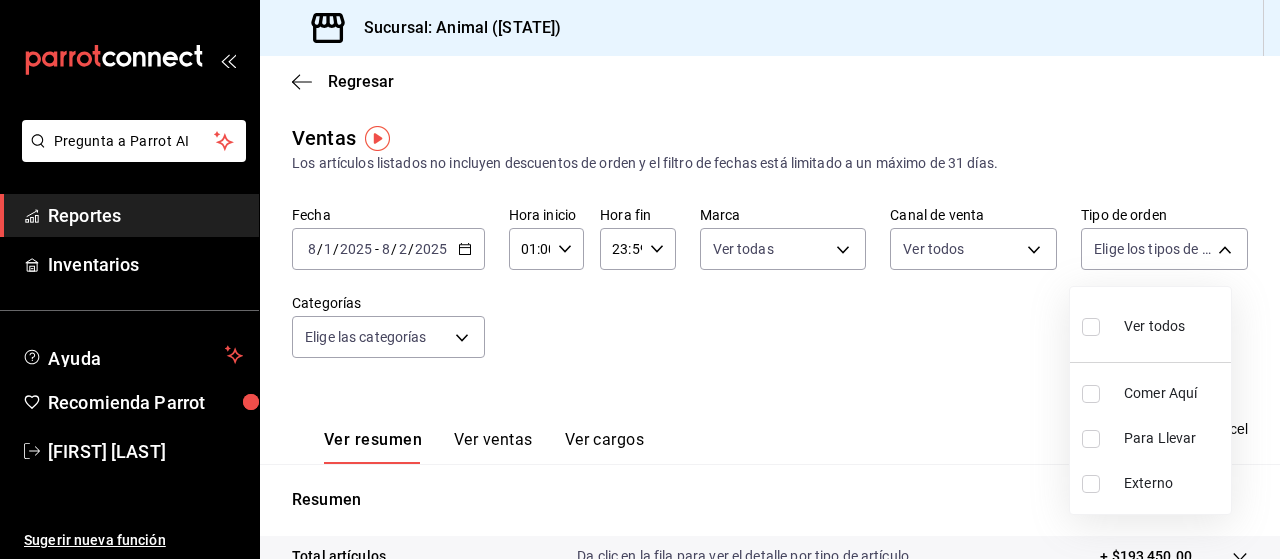 click on "Ver todos" at bounding box center (1154, 326) 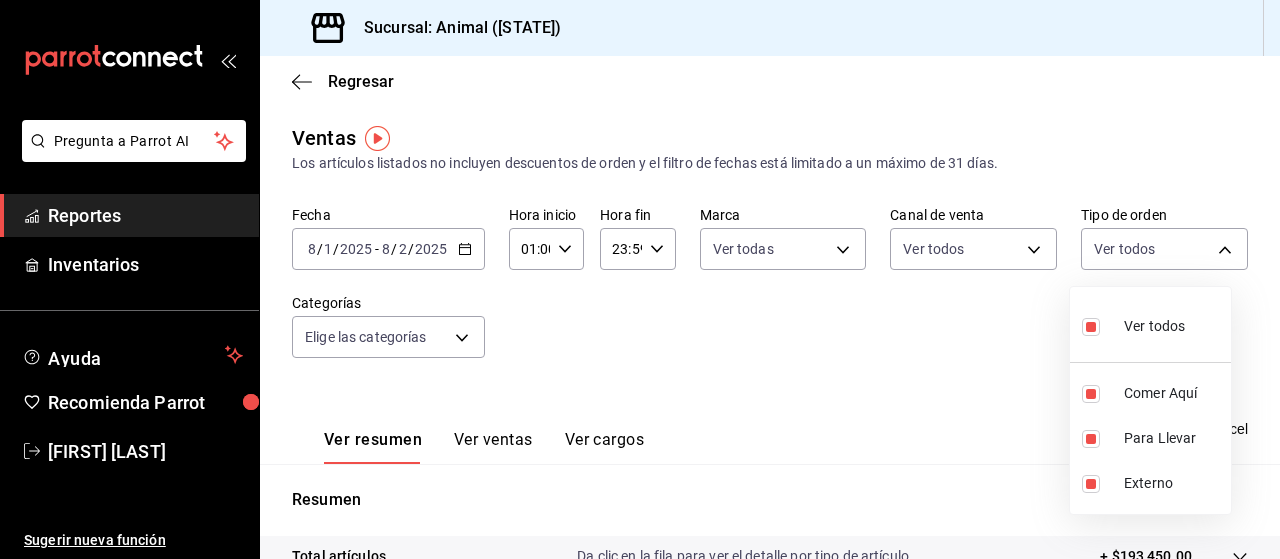 click at bounding box center (640, 279) 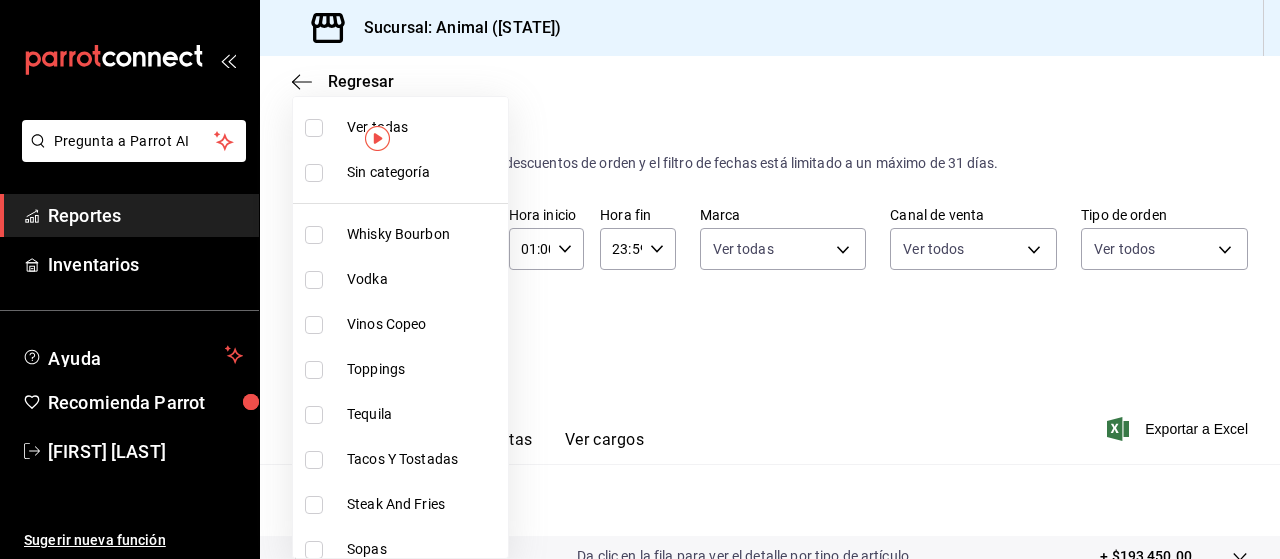 click on "Pregunta a Parrot AI Reportes   Inventarios   Ayuda Recomienda Parrot   [FIRST] [LAST]   Sugerir nueva función   Sucursal: Animal ([CITY]) Regresar Ventas Los artículos listados no incluyen descuentos de orden y el filtro de fechas está limitado a un máximo de 31 días. Fecha [DATE] [DAY] / [MONTH] / [YEAR] - [DATE] [DAY] / [MONTH] / [YEAR] Hora inicio [TIME] Hora inicio Hora fin [TIME] Hora fin Marca Ver todas [UUID] Canal de venta Ver todos PARROT,UBER_EATS,RAPPI,DIDI_FOOD,ONLINE Tipo de orden [UUID],[UUID],[UUID] Categorías Elige las categorías Ver resumen Ver ventas Ver cargos Exportar a Excel Resumen Total artículos Da clic en la fila para ver el detalle por tipo de artículo + $193,450.00 Cargos por servicio + $0.00 Venta bruta = $193,450.00 Descuentos totales - $0.00 Certificados de regalo - $1,511.00 Venta total = $191,939.00 Impuestos - $26,474.34 Venta neta = $165,464.66 Pregunta a Parrot AI Reportes     Ayuda" at bounding box center (640, 279) 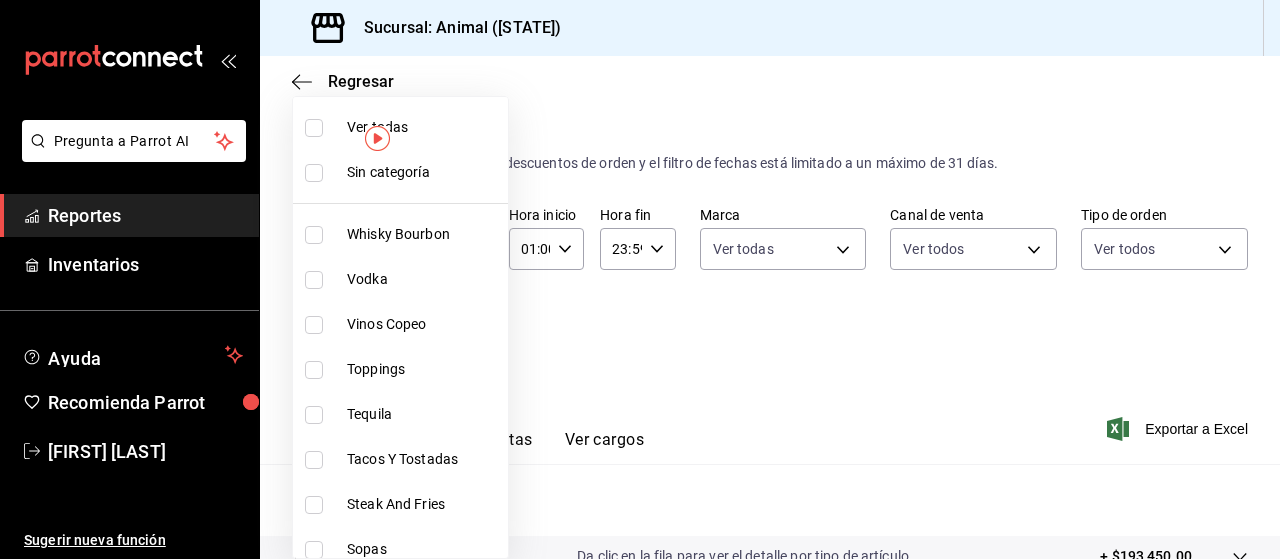 click on "Ver todas" at bounding box center [423, 127] 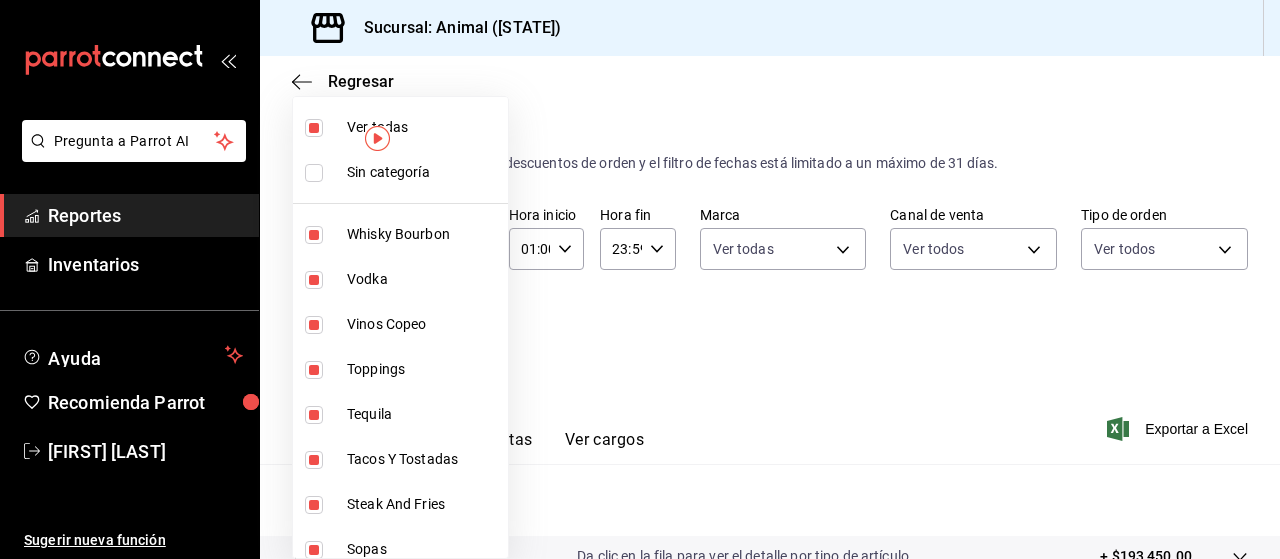 click on "Ver todas" at bounding box center (400, 127) 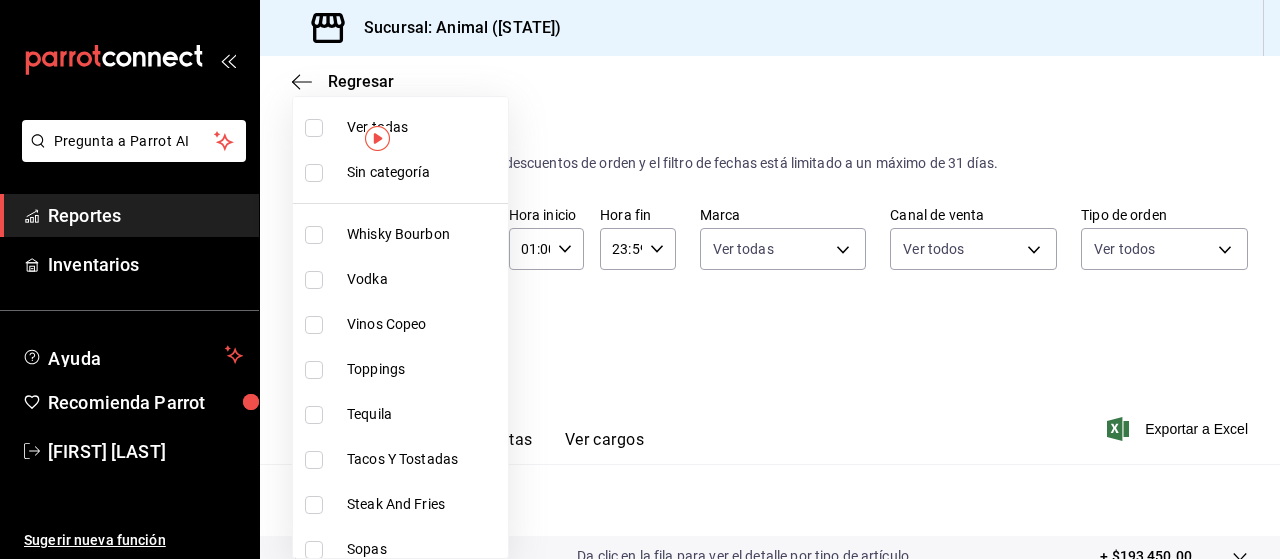 click on "Ver todas" at bounding box center [400, 127] 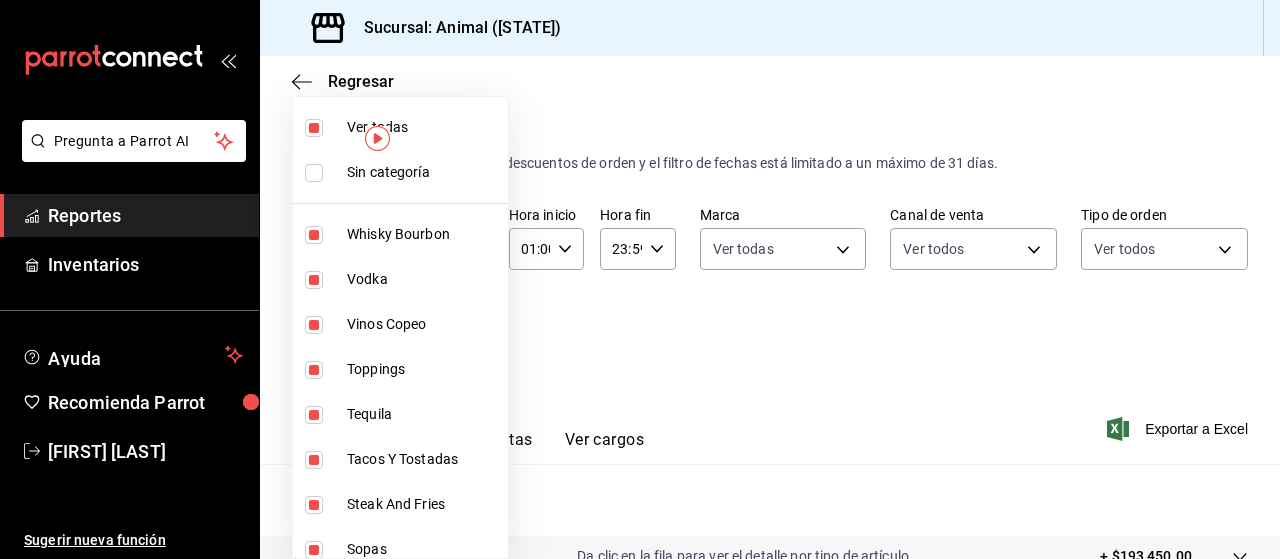 click at bounding box center [640, 279] 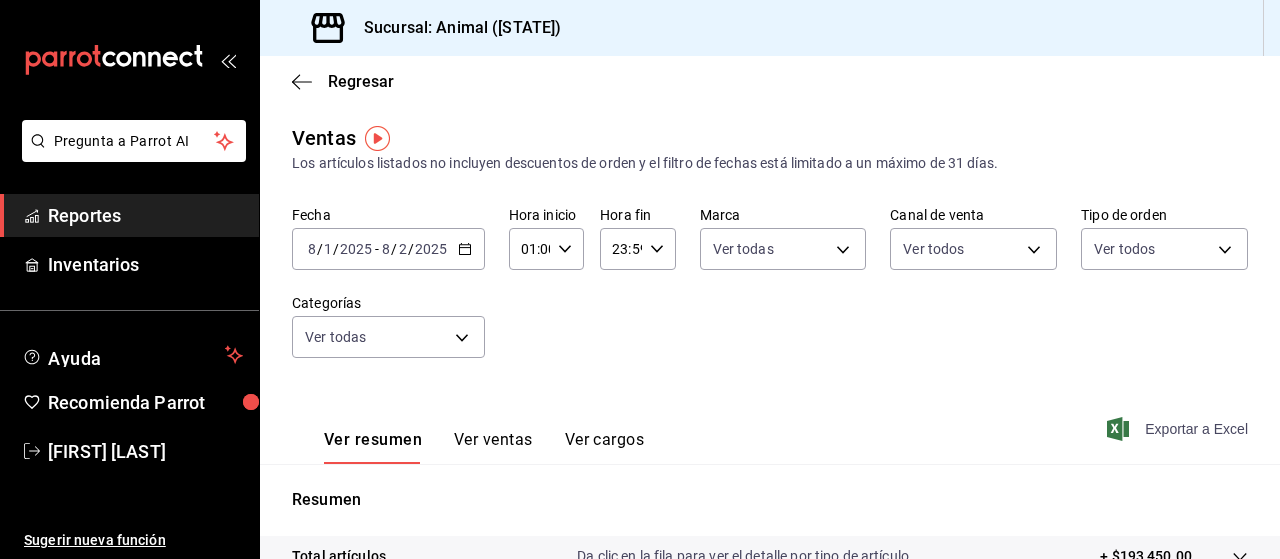 click on "Exportar a Excel" at bounding box center (1179, 429) 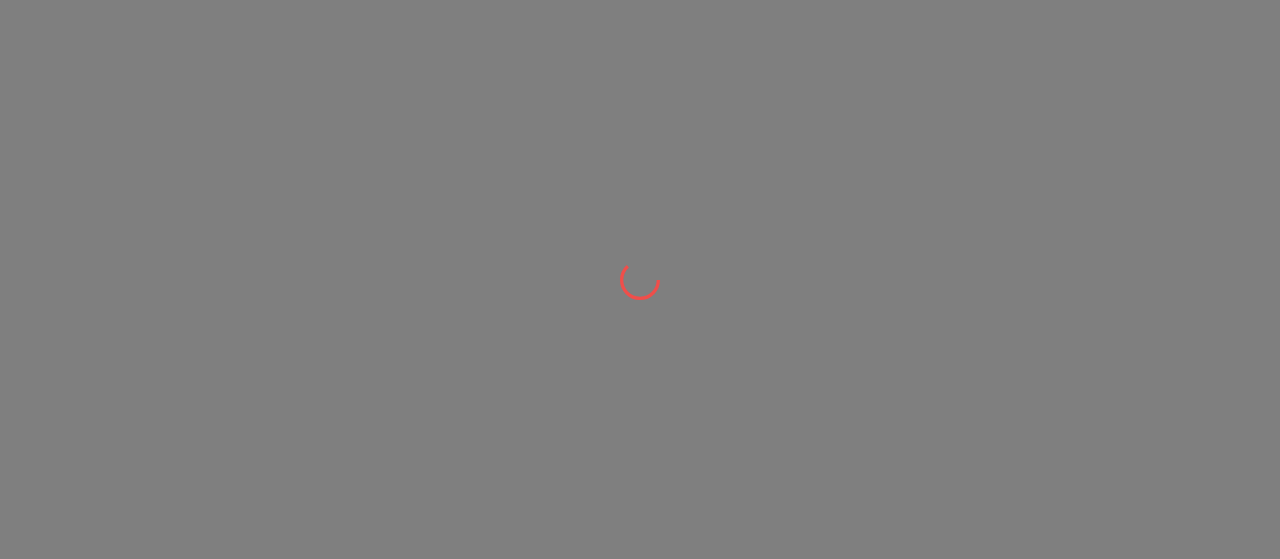 scroll, scrollTop: 0, scrollLeft: 0, axis: both 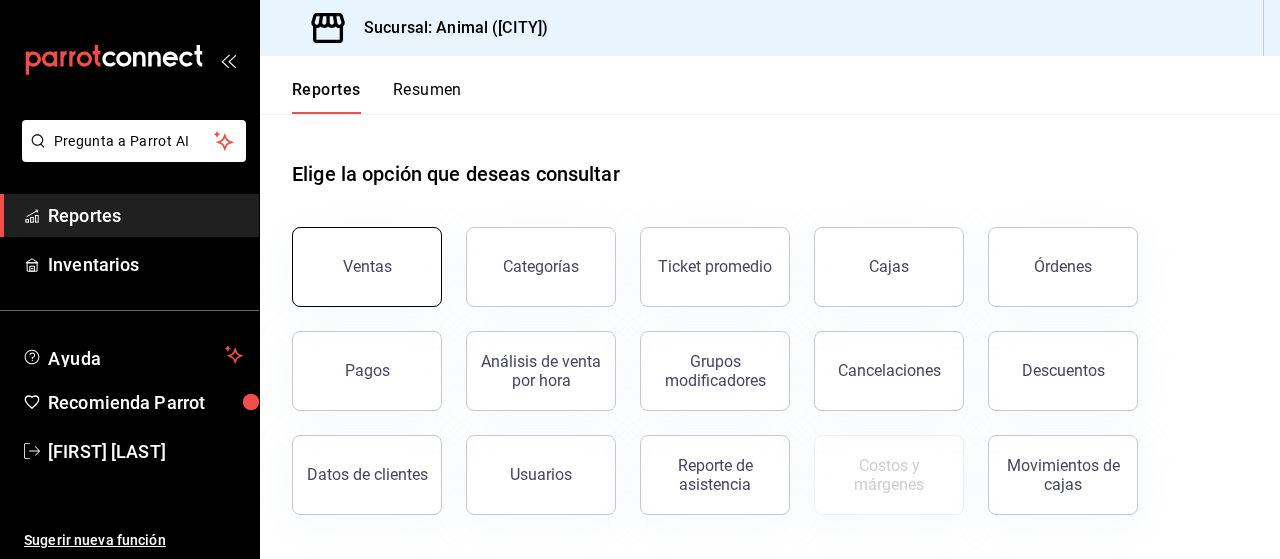 click on "Ventas" at bounding box center (367, 267) 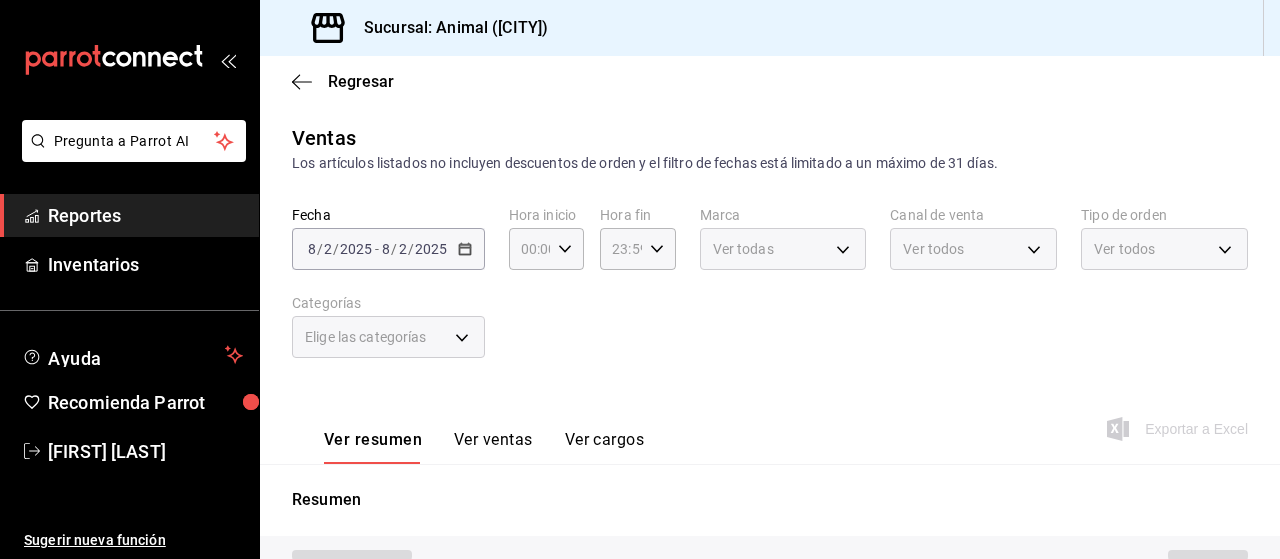 type on "01:00" 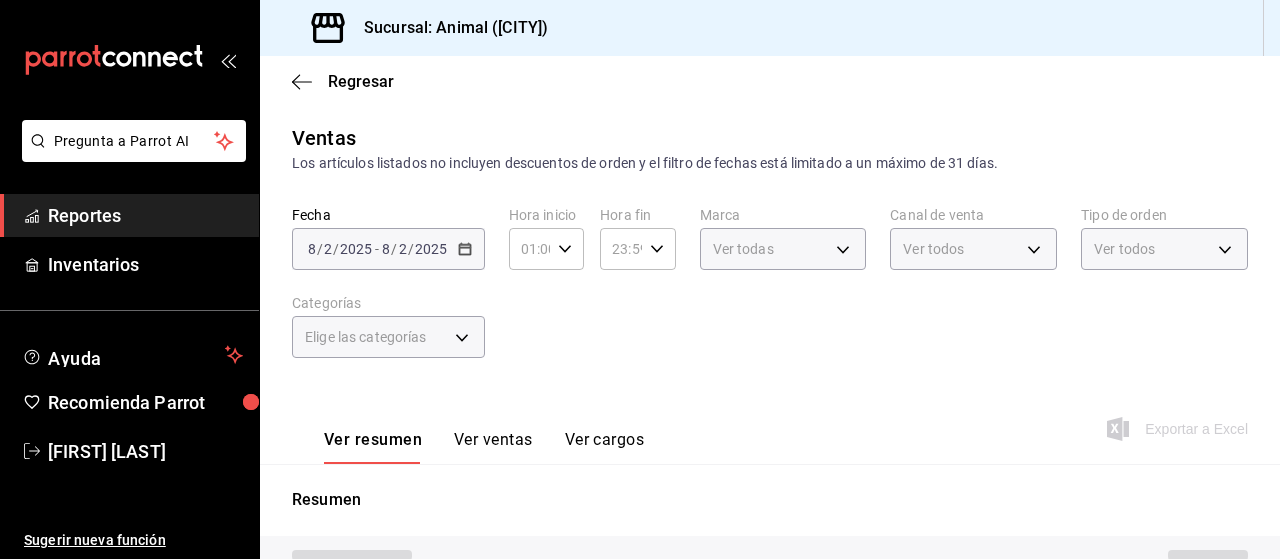 type on "PARROT,UBER_EATS,RAPPI,DIDI_FOOD,ONLINE" 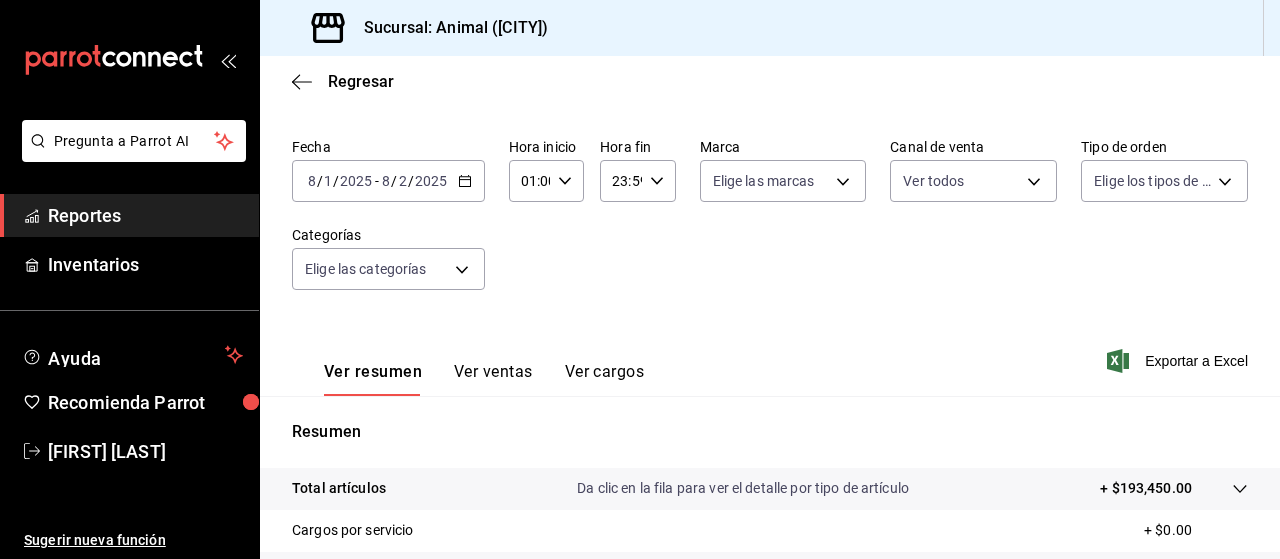 scroll, scrollTop: 0, scrollLeft: 0, axis: both 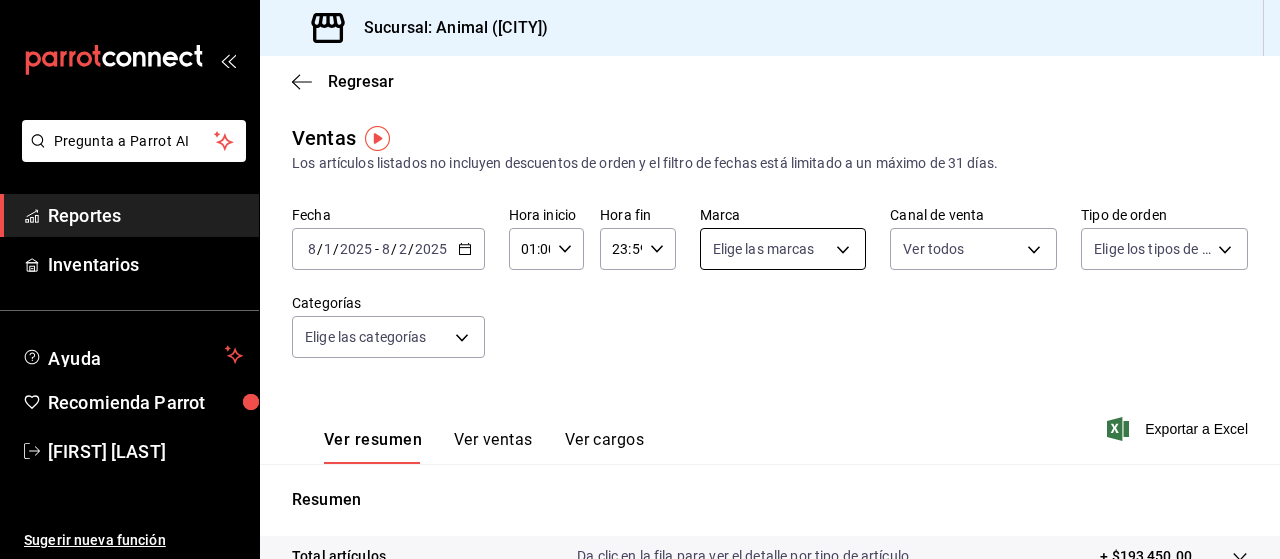click on "Pregunta a Parrot AI Reportes   Inventarios   Ayuda Recomienda Parrot   [FIRST] [LAST]   Sugerir nueva función   Sucursal: Animal ([CITY]) Regresar Ventas Los artículos listados no incluyen descuentos de orden y el filtro de fechas está limitado a un máximo de 31 días. Fecha [DATE] [DAY] / [MONTH] / [YEAR] - [DATE] [DAY] / [MONTH] / [YEAR] Hora inicio [TIME] Hora inicio Hora fin [TIME] Hora fin Marca Elige las marcas Canal de venta Ver todos PARROT,UBER_EATS,RAPPI,DIDI_FOOD,ONLINE Tipo de orden Elige los tipos de orden Categorías Elige las categorías Ver resumen Ver ventas Ver cargos Exportar a Excel Resumen Total artículos Da clic en la fila para ver el detalle por tipo de artículo + $193,450.00 Cargos por servicio + $0.00 Venta bruta = $193,450.00 Descuentos totales - $0.00 Certificados de regalo - $1,511.00 Venta total = $191,939.00 Impuestos - $26,474.34 Venta neta = $165,464.66 Pregunta a Parrot AI Reportes   Inventarios   Ayuda Recomienda Parrot   [FIRST] [LAST]   Sugerir nueva función   Ver video tutorial" at bounding box center (640, 279) 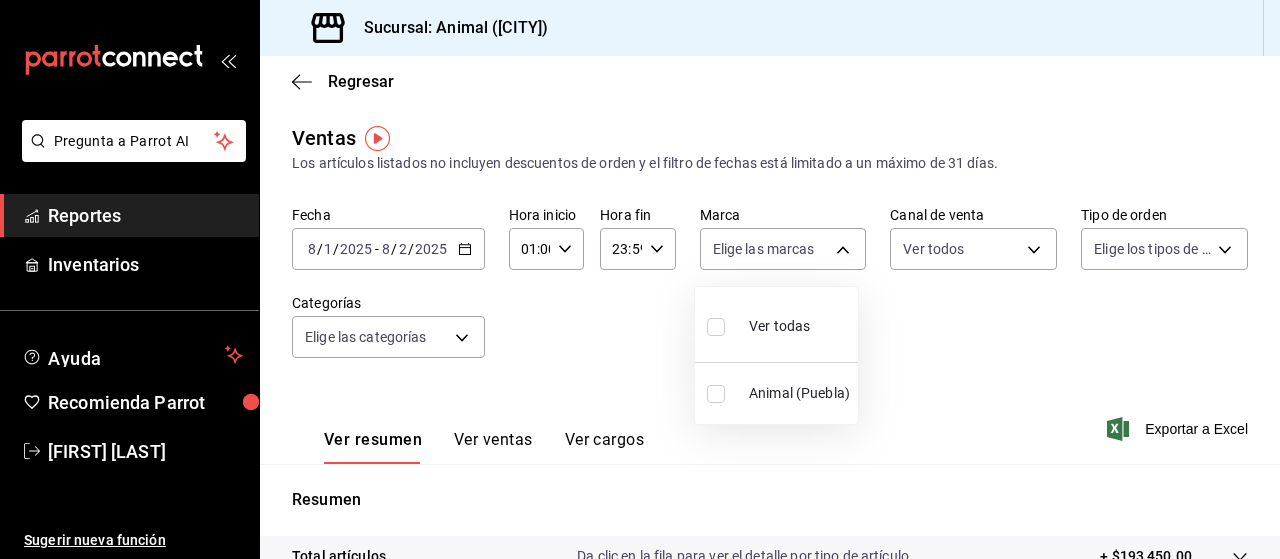 click on "Ver todas" at bounding box center (758, 324) 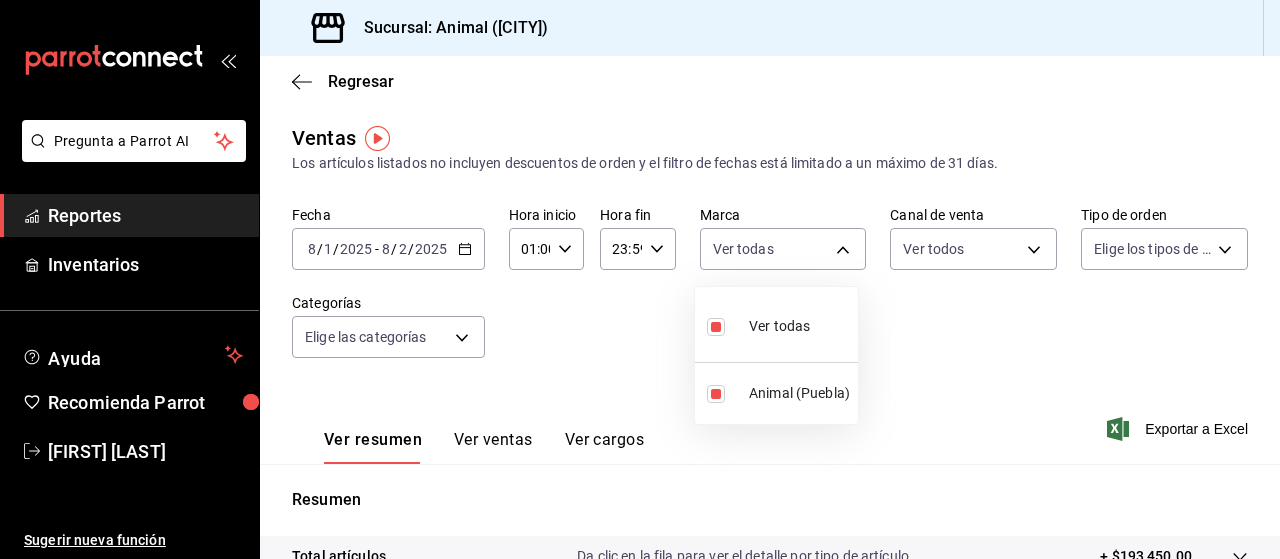 type on "96838179-8fbb-4073-aae3-1789726318c8" 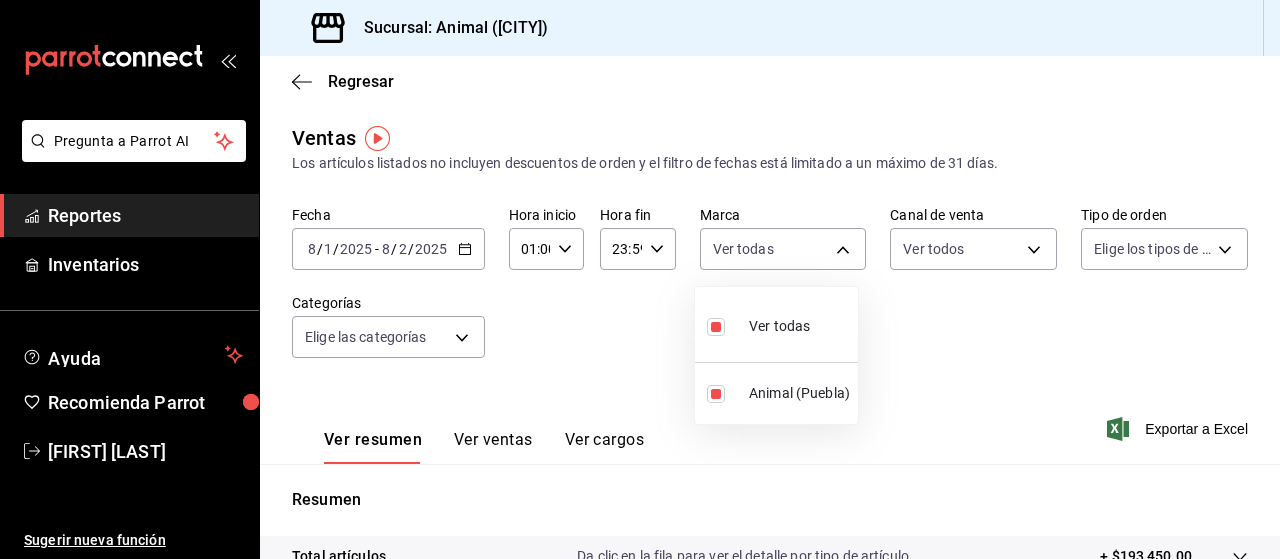 click at bounding box center (640, 279) 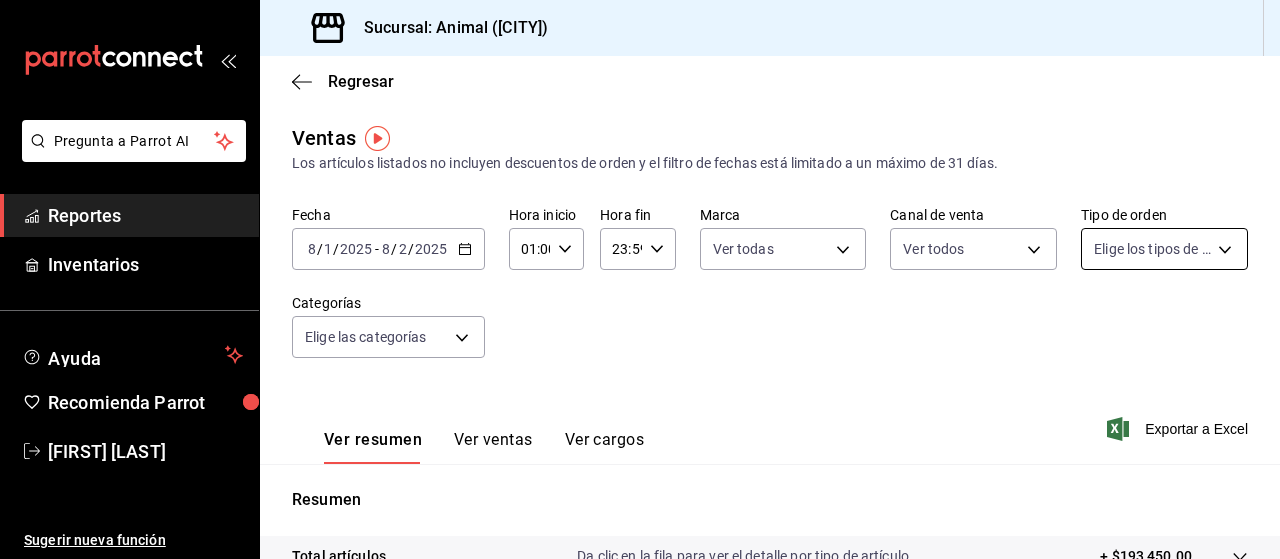 click on "Pregunta a Parrot AI Reportes   Inventarios   Ayuda Recomienda Parrot   [FIRST] [LAST]   Sugerir nueva función   Sucursal: Animal ([CITY]) Regresar Ventas Los artículos listados no incluyen descuentos de orden y el filtro de fechas está limitado a un máximo de 31 días. Fecha [DATE] [DAY] / [MONTH] / [YEAR] - [DATE] [DAY] / [MONTH] / [YEAR] Hora inicio [TIME] Hora inicio Hora fin [TIME] Hora fin Marca Ver todas [UUID] Canal de venta Ver todos PARROT,UBER_EATS,RAPPI,DIDI_FOOD,ONLINE Tipo de orden Elige los tipos de orden Categorías Elige las categorías Ver resumen Ver ventas Ver cargos Exportar a Excel Resumen Total artículos Da clic en la fila para ver el detalle por tipo de artículo + $193,450.00 Cargos por servicio + $0.00 Venta bruta = $193,450.00 Descuentos totales - $0.00 Certificados de regalo - $1,511.00 Venta total = $191,939.00 Impuestos - $26,474.34 Venta neta = $165,464.66 Pregunta a Parrot AI Reportes   Inventarios   Ayuda Recomienda Parrot   [FIRST] [LAST]   Sugerir nueva función" at bounding box center [640, 279] 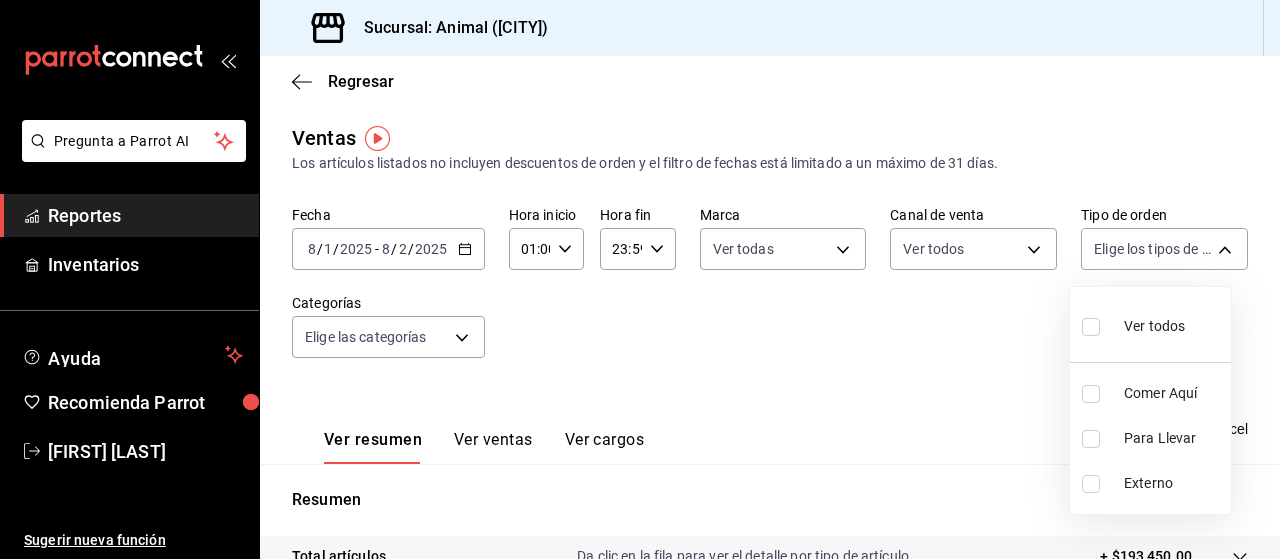 click on "Ver todos" at bounding box center (1154, 326) 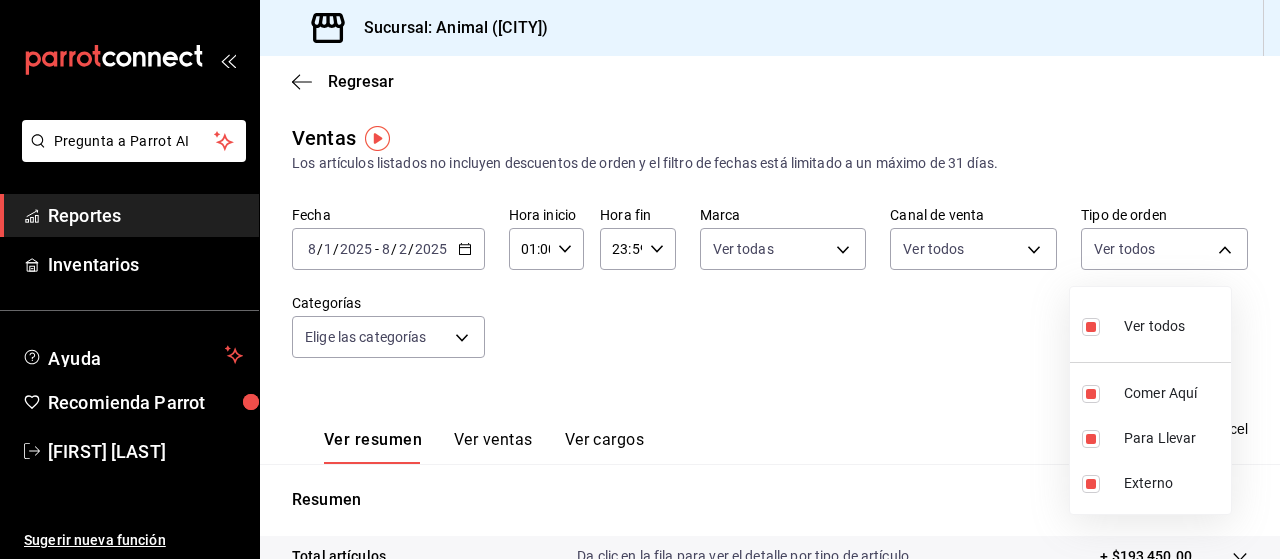 click at bounding box center [640, 279] 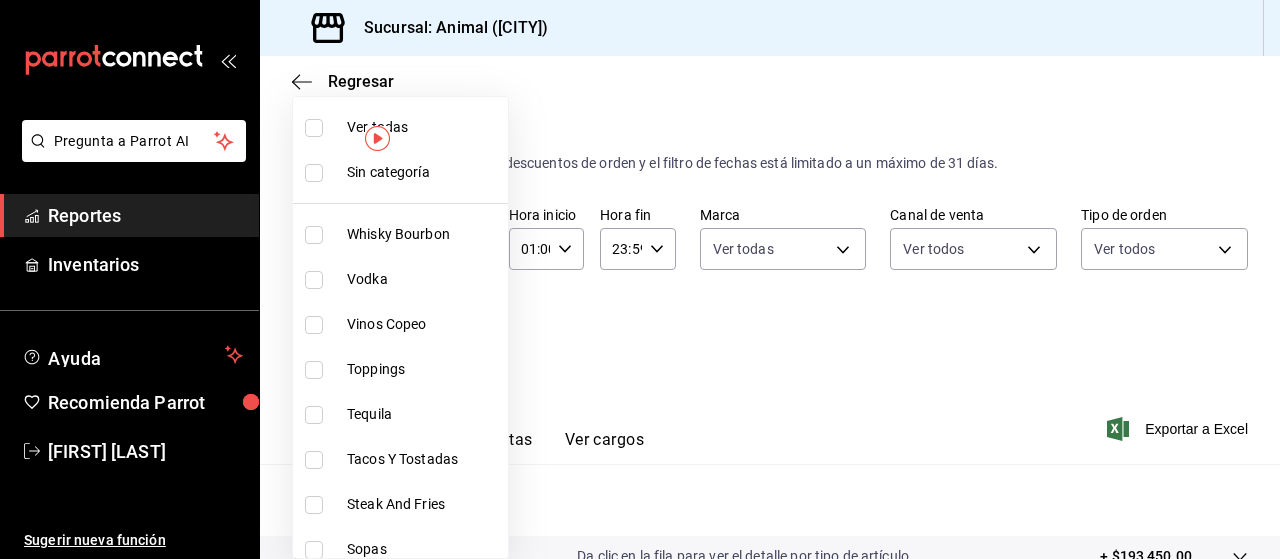 click on "Pregunta a Parrot AI Reportes   Inventarios   Ayuda Recomienda Parrot   [FIRST] [LAST]   Sugerir nueva función   Sucursal: Animal ([CITY]) Regresar Ventas Los artículos listados no incluyen descuentos de orden y el filtro de fechas está limitado a un máximo de 31 días. Fecha [DATE] [DAY] / [MONTH] / [YEAR] - [DATE] [DAY] / [MONTH] / [YEAR] Hora inicio [TIME] Hora inicio Hora fin [TIME] Hora fin Marca Ver todas [UUID] Canal de venta Ver todos PARROT,UBER_EATS,RAPPI,DIDI_FOOD,ONLINE Tipo de orden [UUID],[UUID],[UUID] Categorías Elige las categorías Ver resumen Ver ventas Ver cargos Exportar a Excel Resumen Total artículos Da clic en la fila para ver el detalle por tipo de artículo + $193,450.00 Cargos por servicio + $0.00 Venta bruta = $193,450.00 Descuentos totales - $0.00 Certificados de regalo - $1,511.00 Venta total = $191,939.00 Impuestos - $26,474.34 Venta neta = $165,464.66 Pregunta a Parrot AI Reportes     Ayuda" at bounding box center [640, 279] 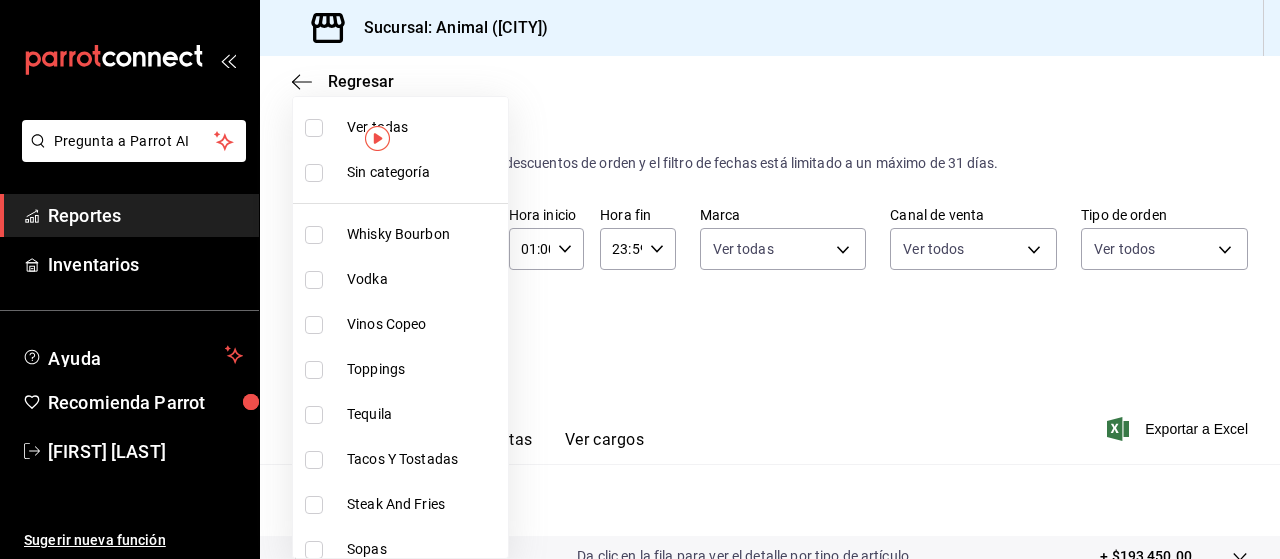 click at bounding box center [640, 279] 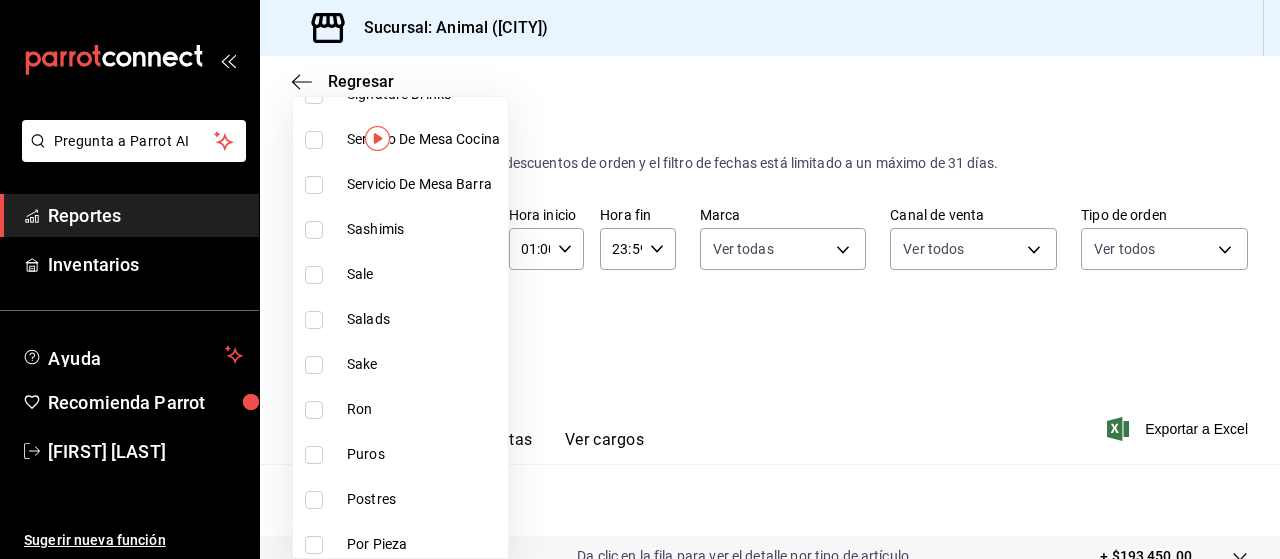 scroll, scrollTop: 0, scrollLeft: 0, axis: both 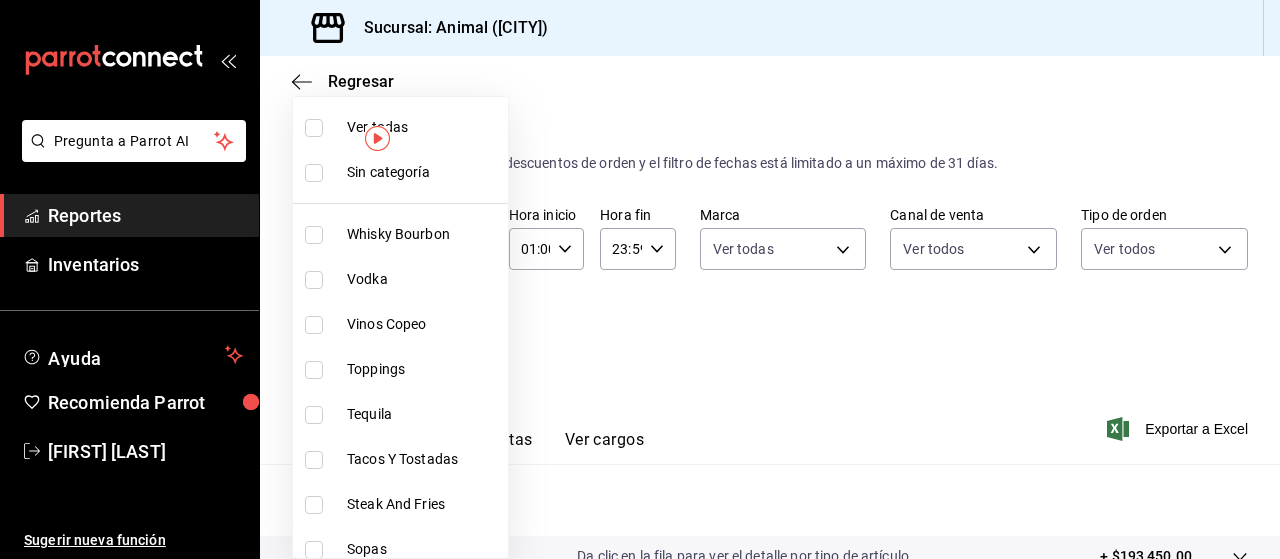 click on "Ver todas" at bounding box center [423, 127] 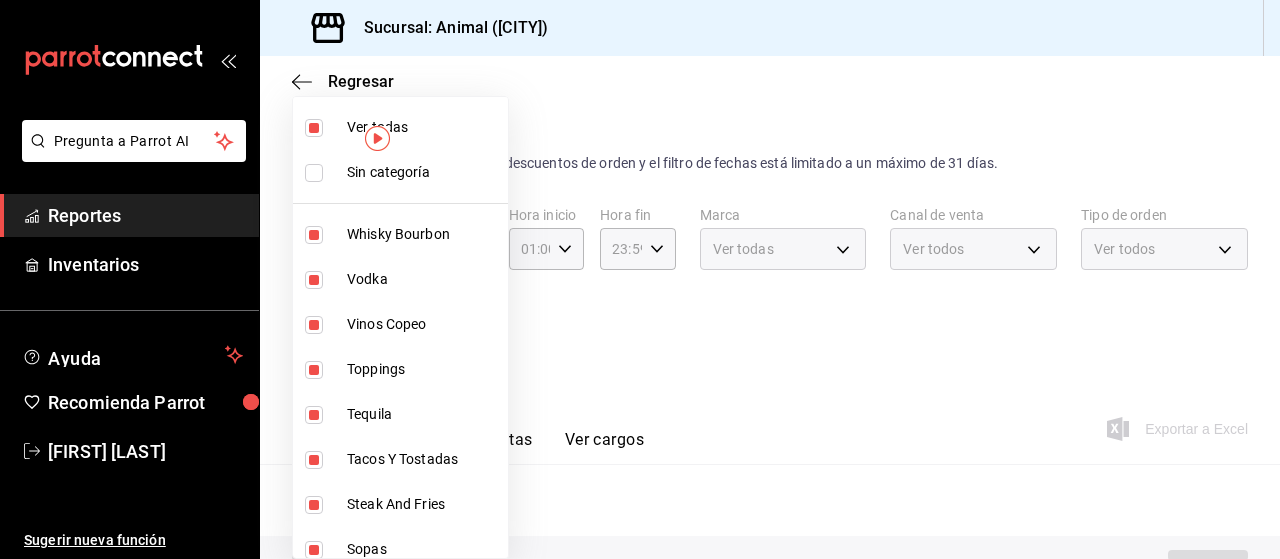 click at bounding box center (640, 279) 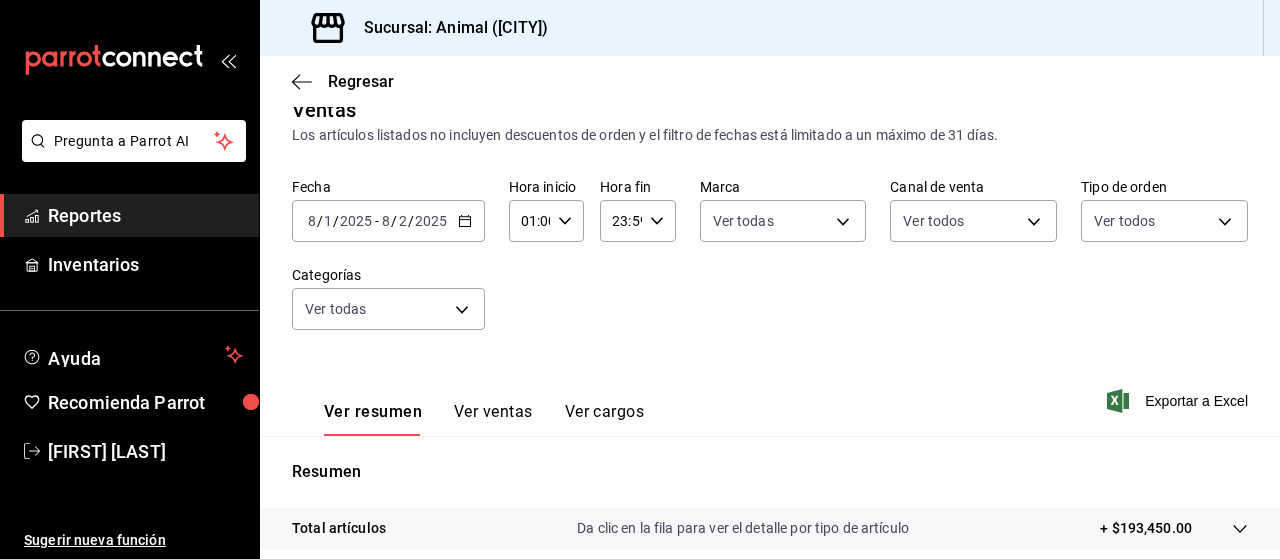 scroll, scrollTop: 0, scrollLeft: 0, axis: both 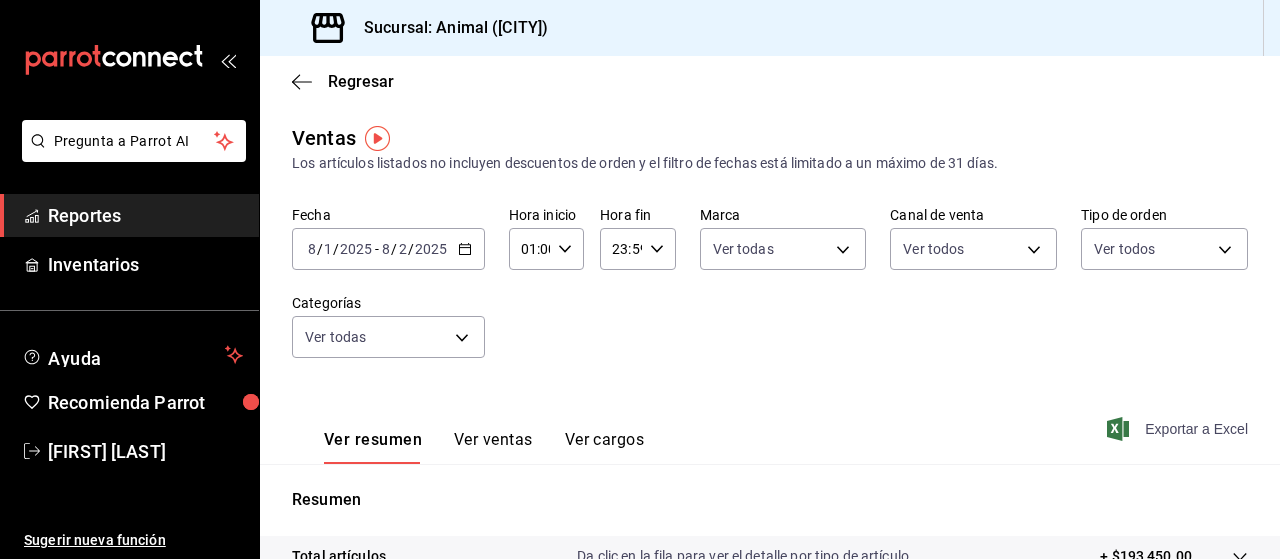 click on "Exportar a Excel" at bounding box center (1179, 429) 